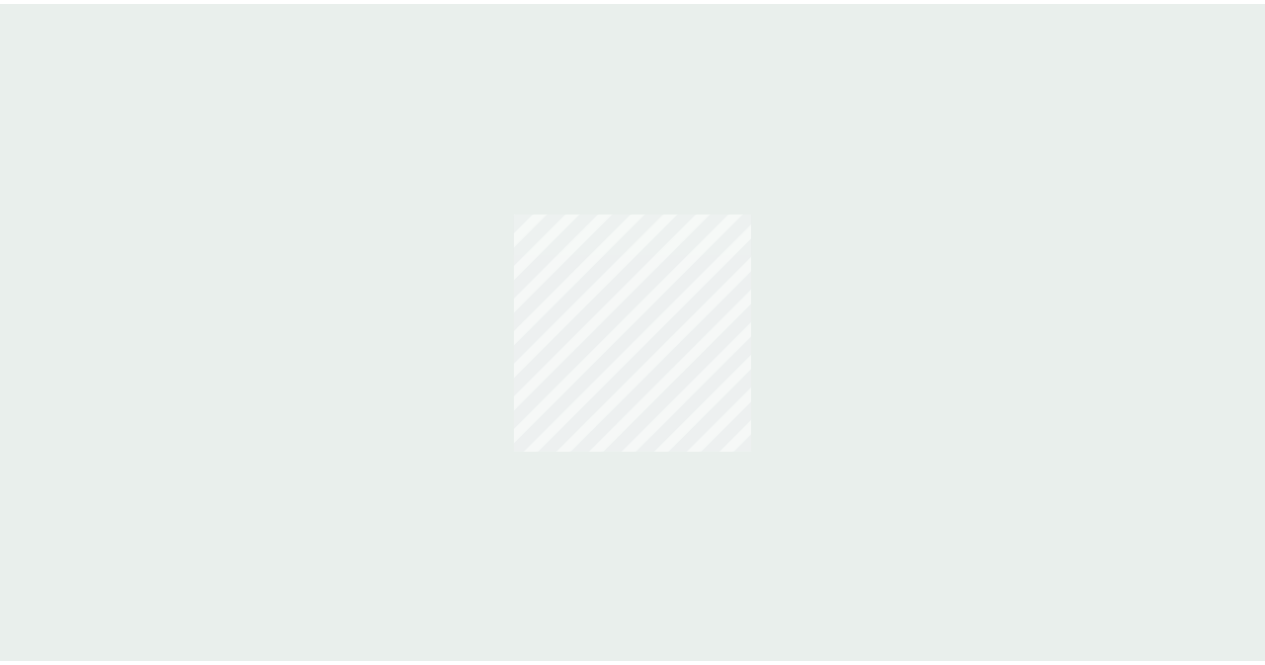 scroll, scrollTop: 0, scrollLeft: 0, axis: both 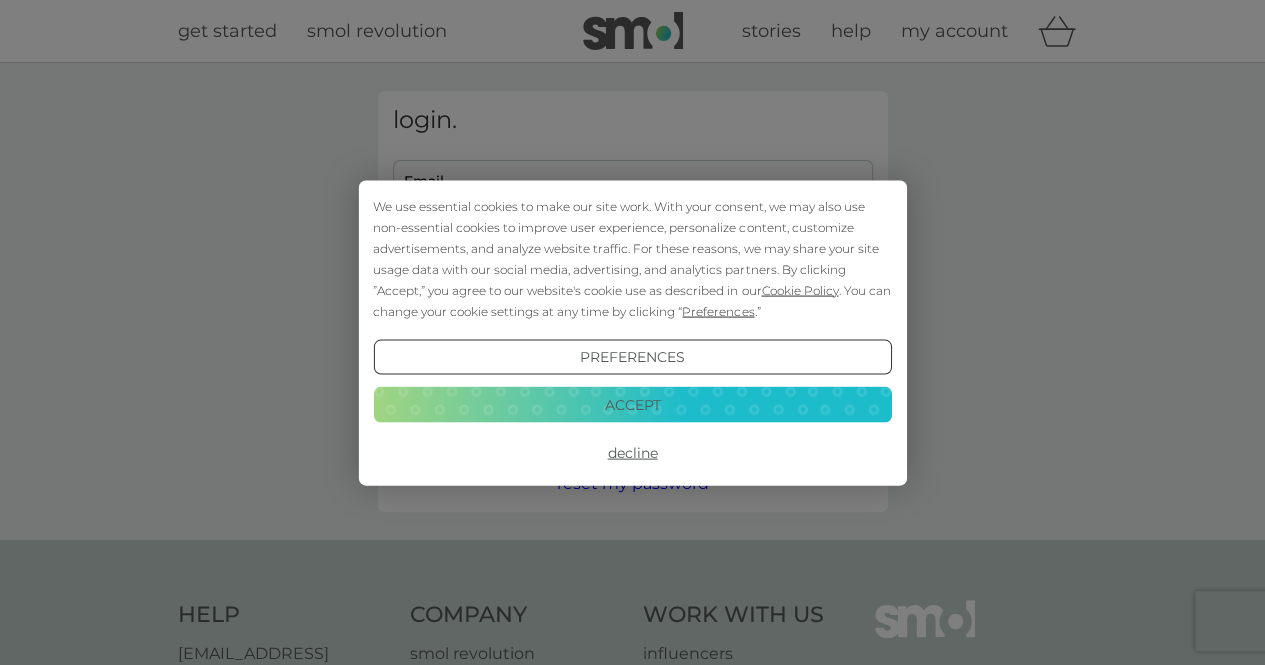 click on "Accept" at bounding box center (632, 405) 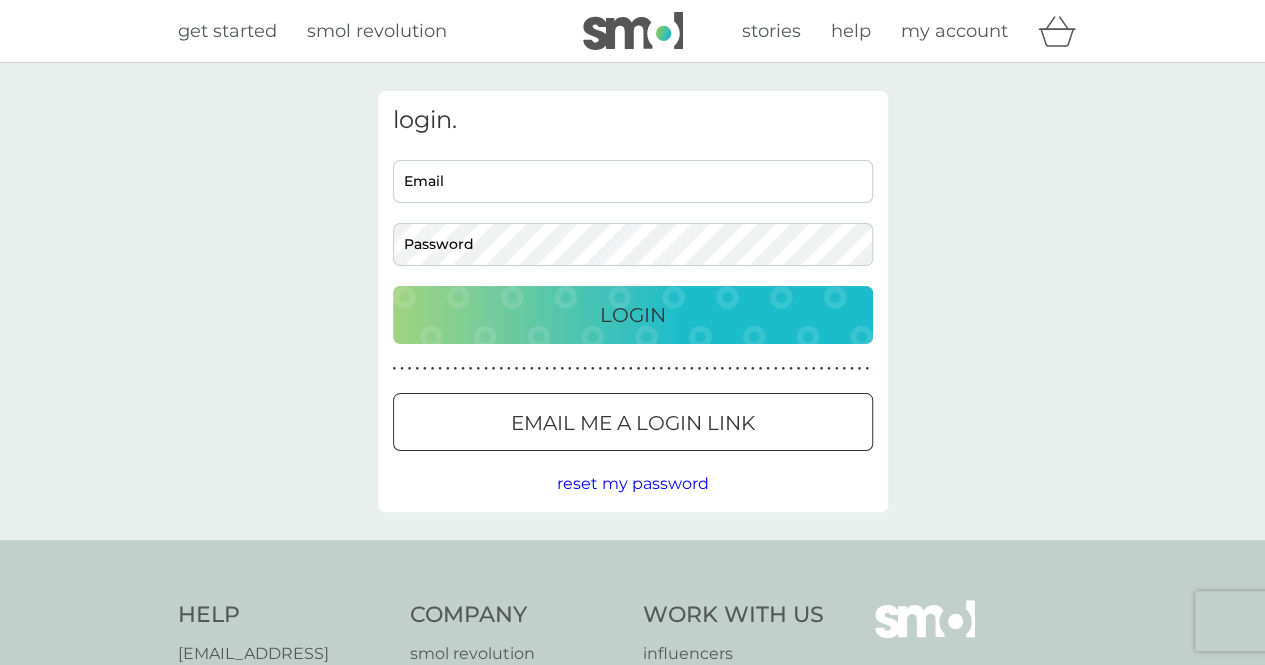 click on "Email" at bounding box center (633, 181) 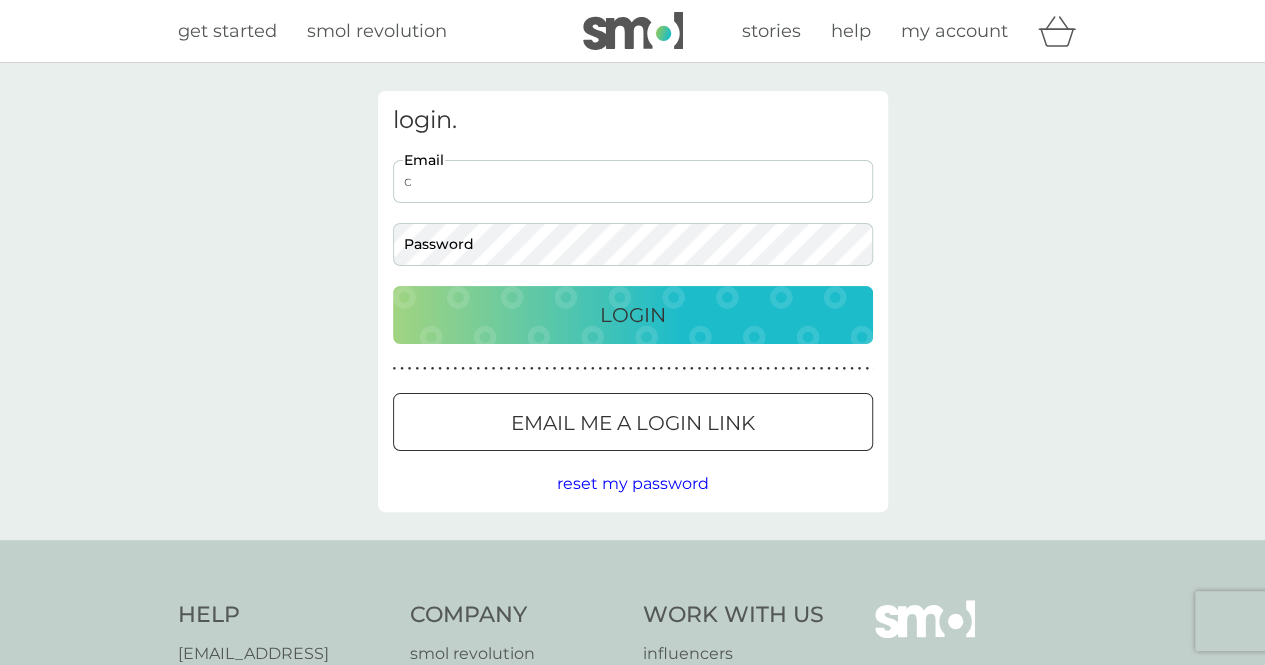 scroll, scrollTop: 0, scrollLeft: 0, axis: both 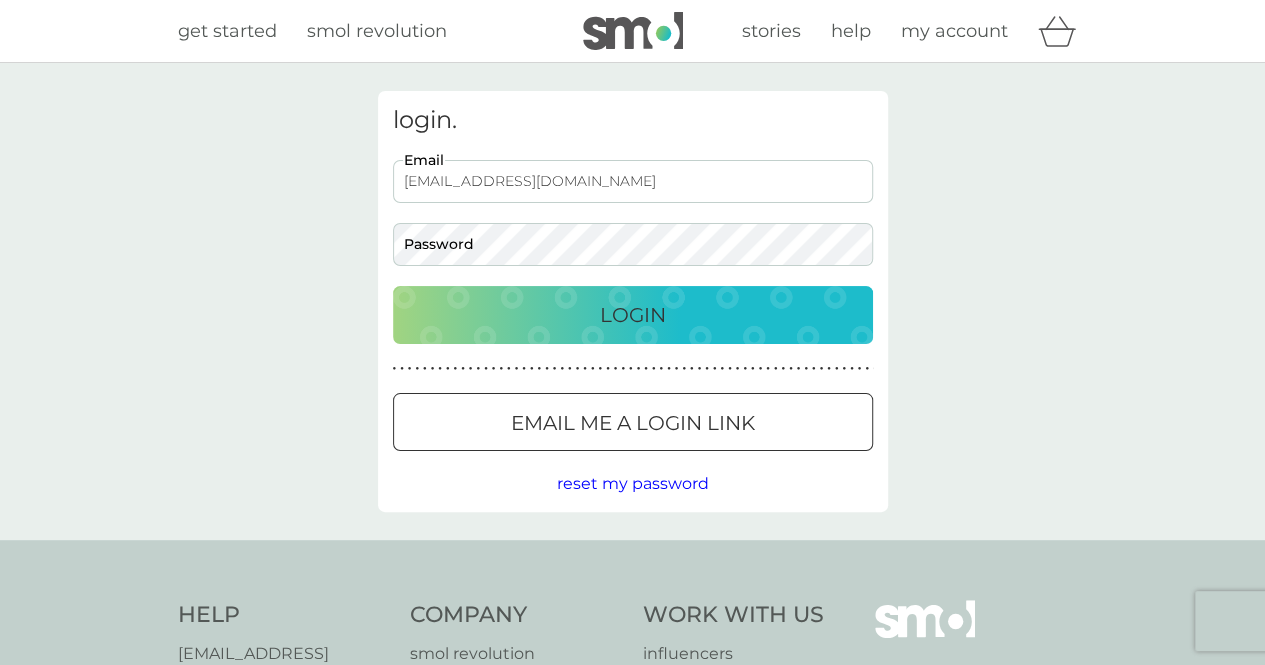 type on "[EMAIL_ADDRESS][DOMAIN_NAME]" 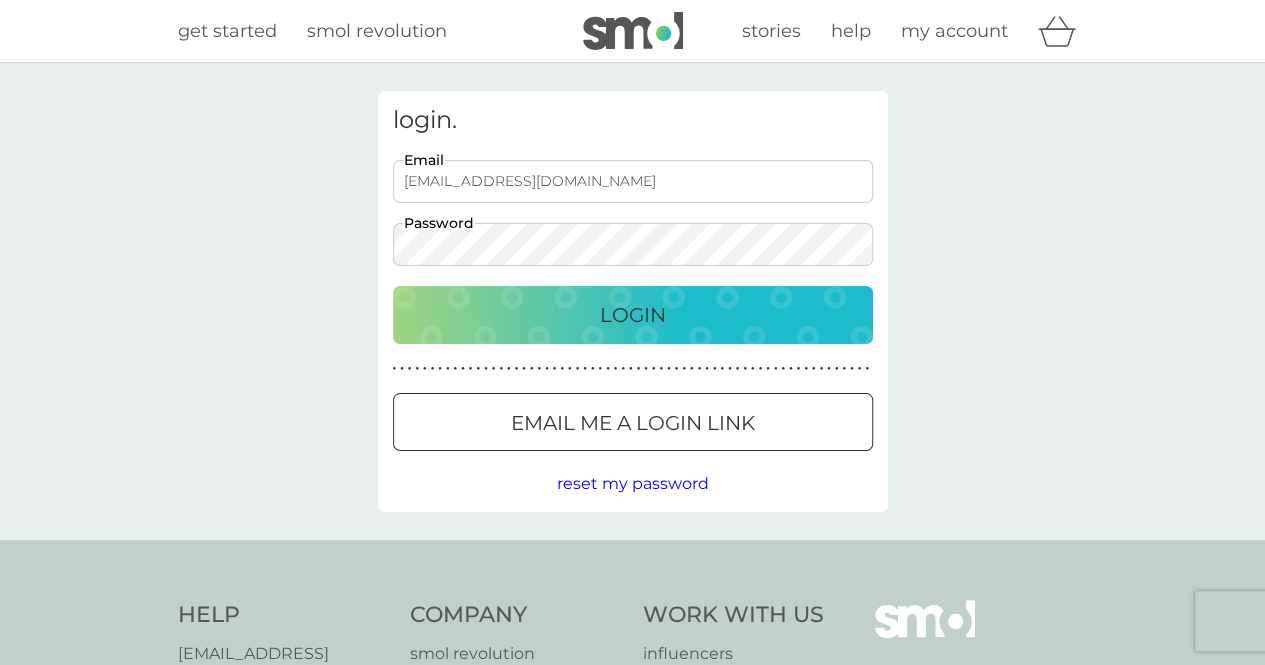 click on "Login" at bounding box center (633, 315) 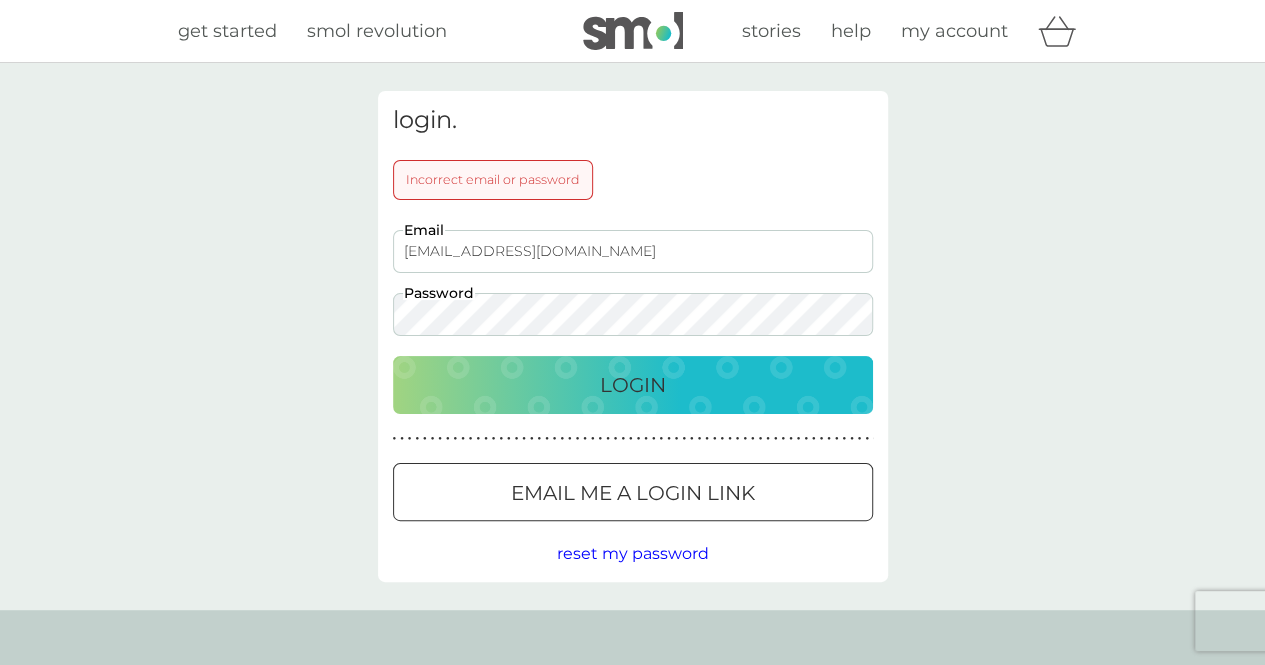click on "login. Incorrect email or password [EMAIL_ADDRESS][DOMAIN_NAME] Email Password Login ● ● ● ● ● ● ● ● ● ● ● ● ● ● ● ● ● ● ● ● ● ● ● ● ● ● ● ● ● ● ● ● ● ● ● ● ● ● ● ● ● ● ● ● ● ● ● ● ● ● ● ● ● ● ● ● ● ● ● ● ● ● ● ● ● ● ● ● ● ● Email me a login link reset my password" at bounding box center [632, 336] 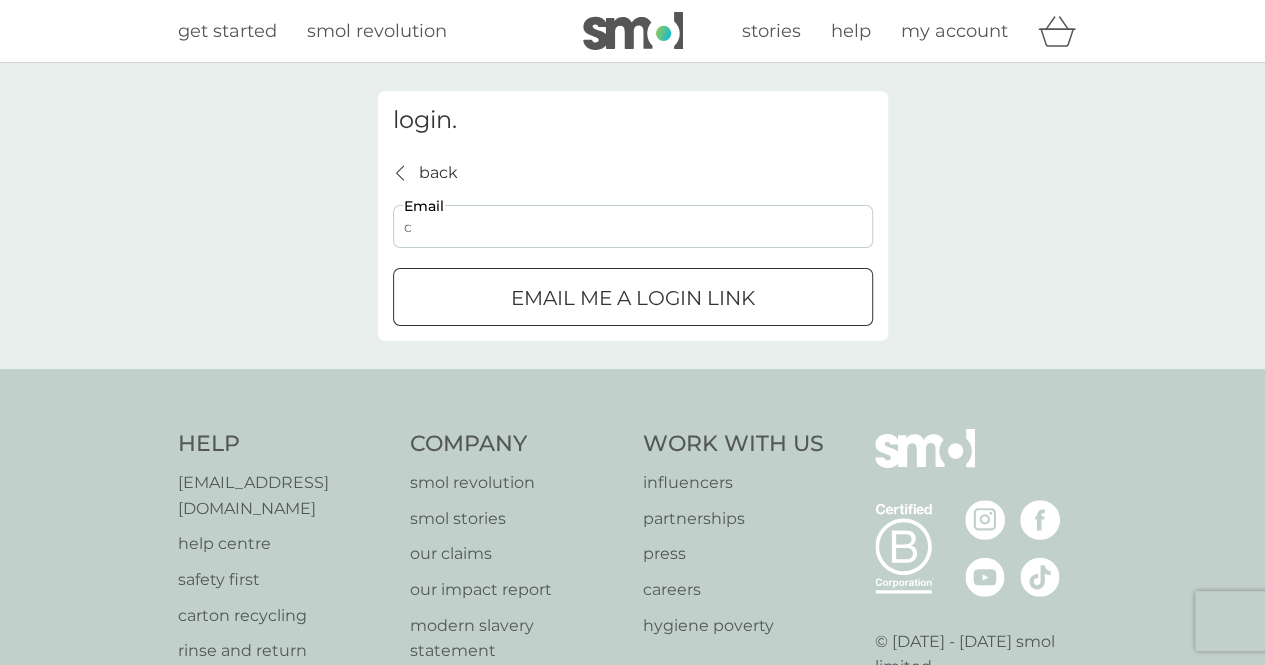 click on "c" at bounding box center (633, 226) 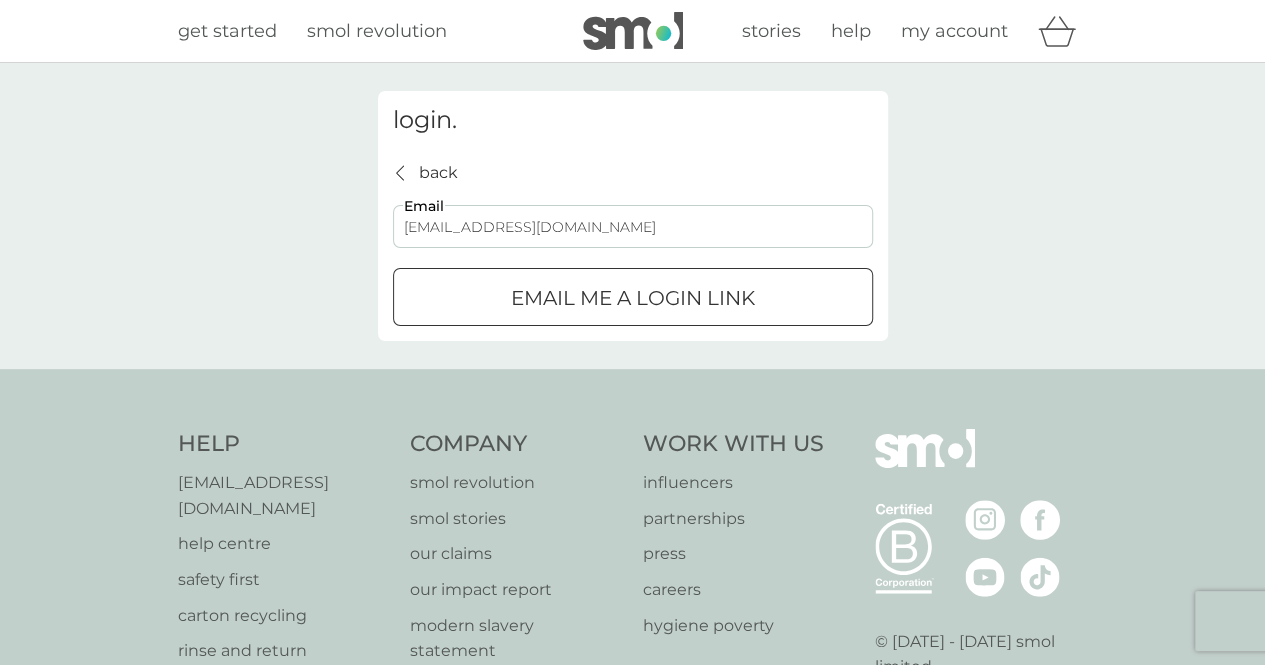 type on "[EMAIL_ADDRESS][DOMAIN_NAME]" 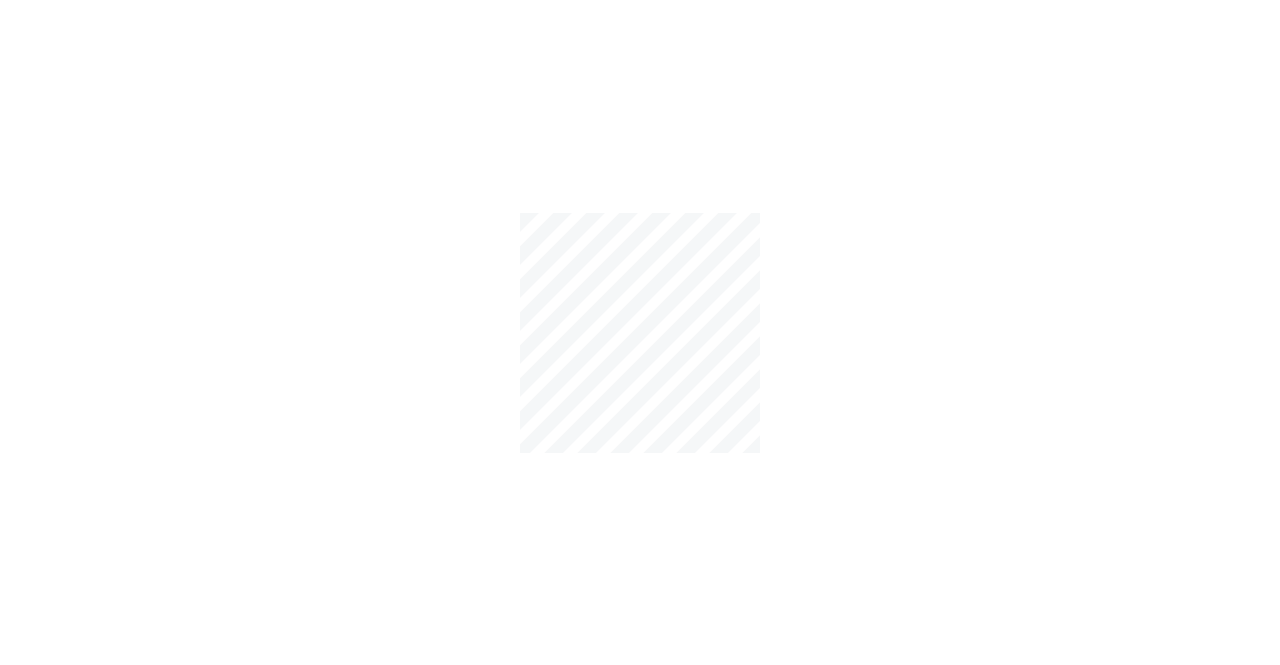scroll, scrollTop: 0, scrollLeft: 0, axis: both 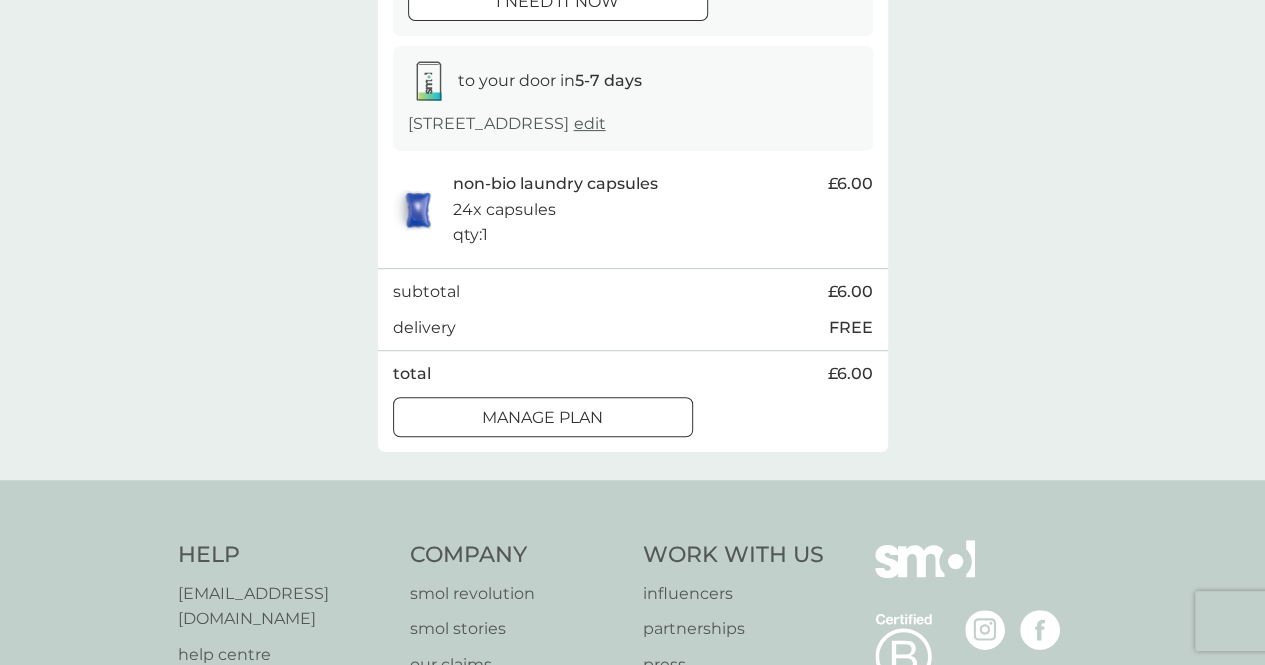 click on "Manage plan" at bounding box center [542, 418] 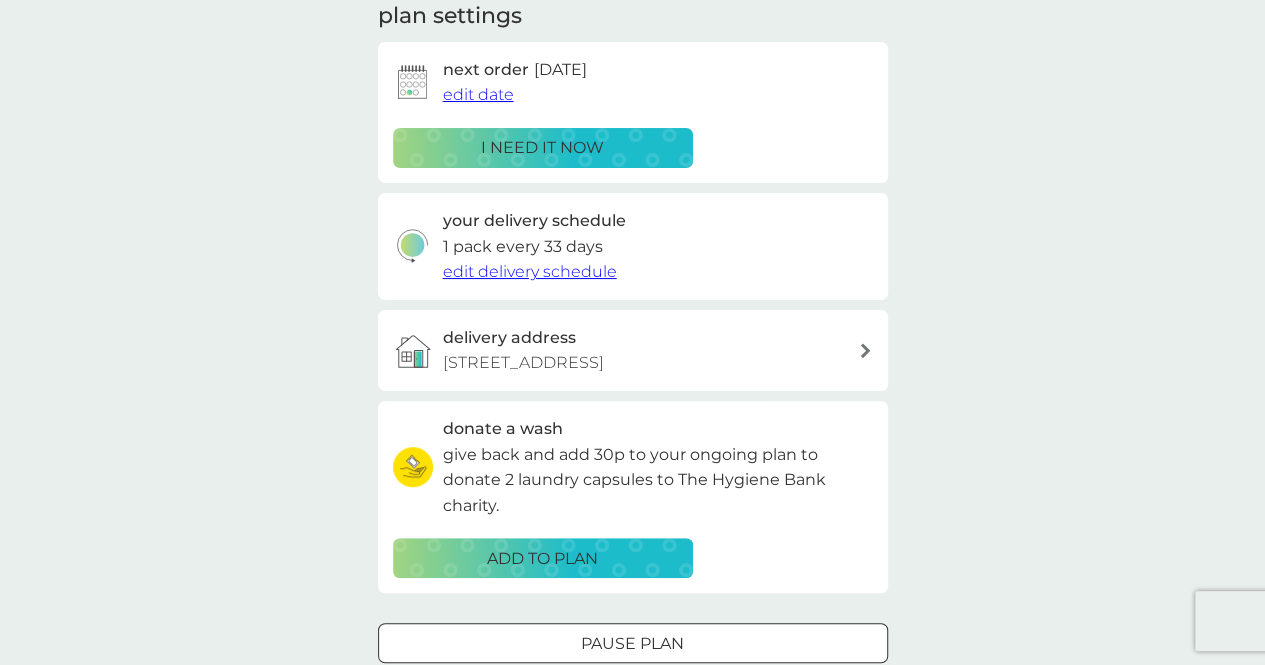 scroll, scrollTop: 0, scrollLeft: 0, axis: both 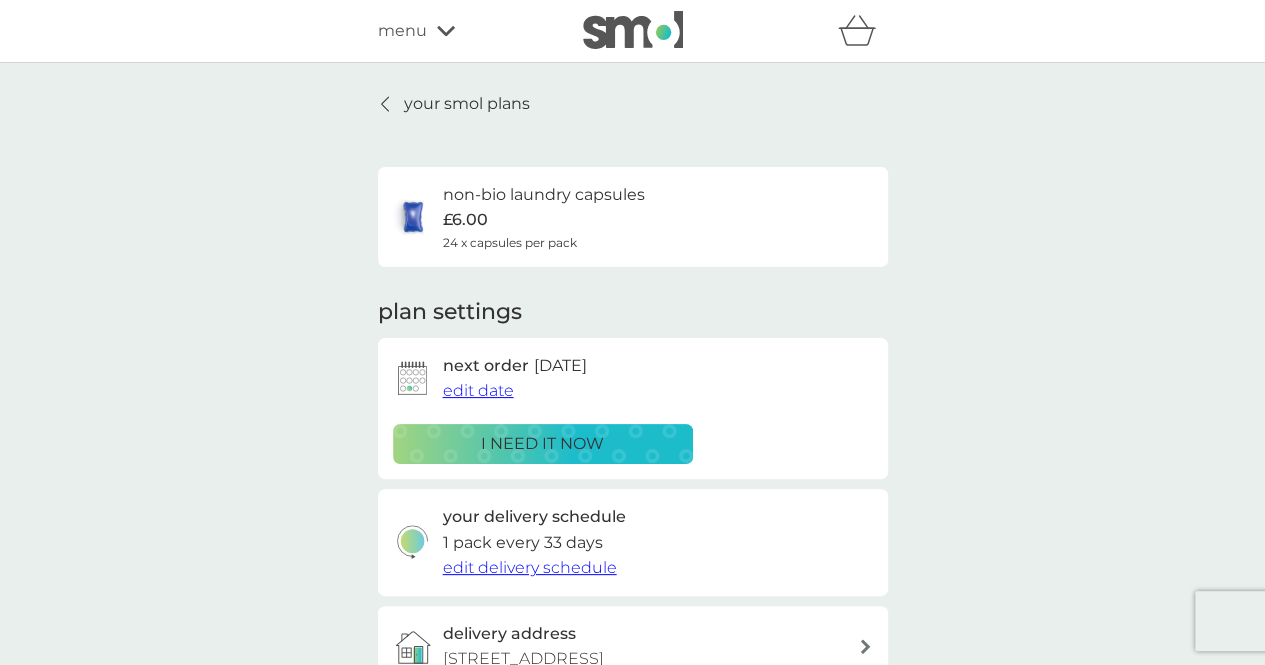 drag, startPoint x: 1258, startPoint y: 191, endPoint x: 1270, endPoint y: 209, distance: 21.633308 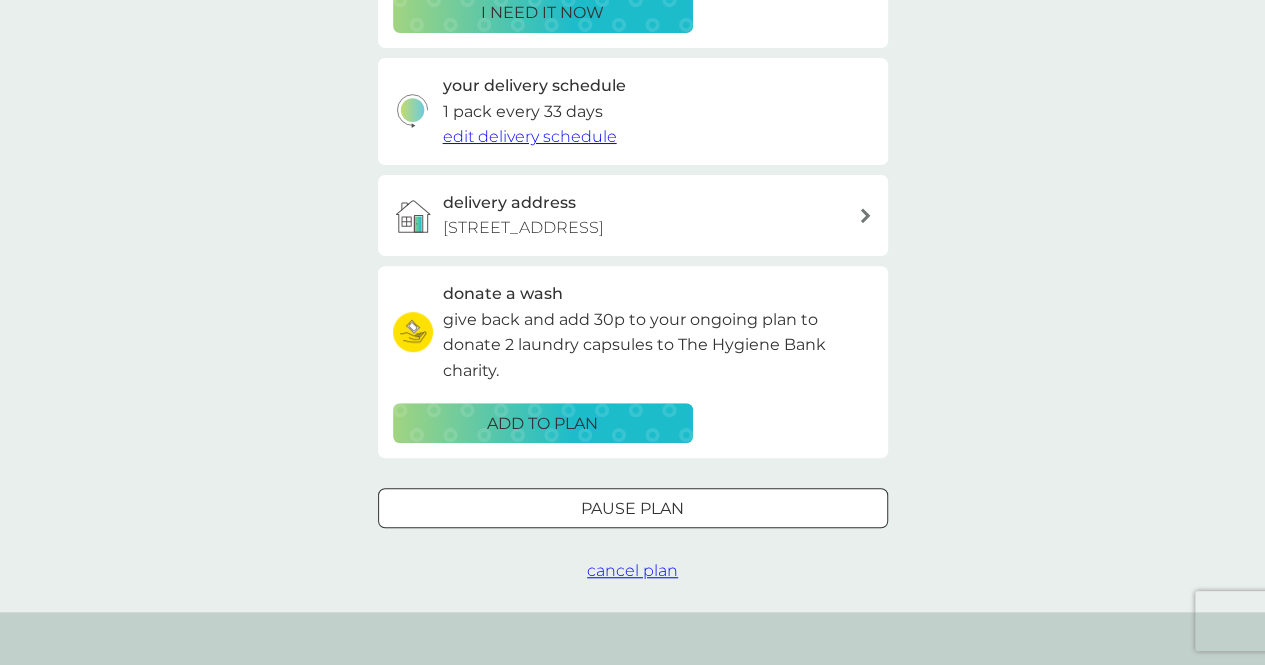 scroll, scrollTop: 445, scrollLeft: 0, axis: vertical 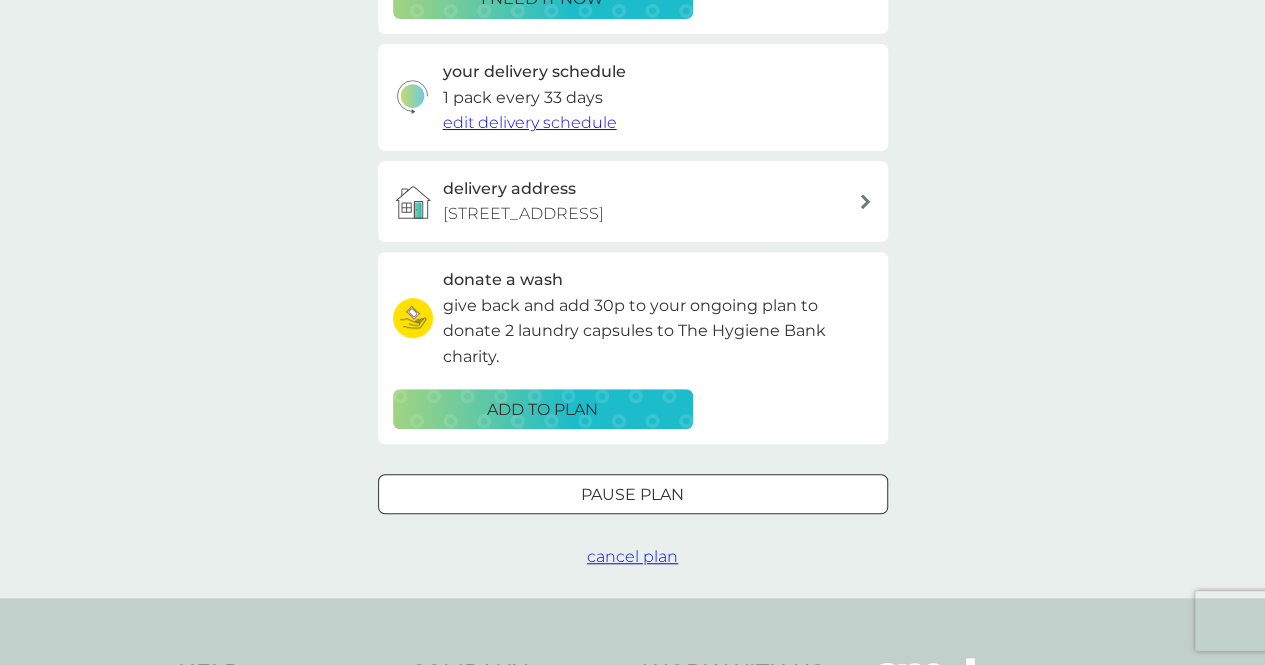 click on "cancel plan" at bounding box center (632, 557) 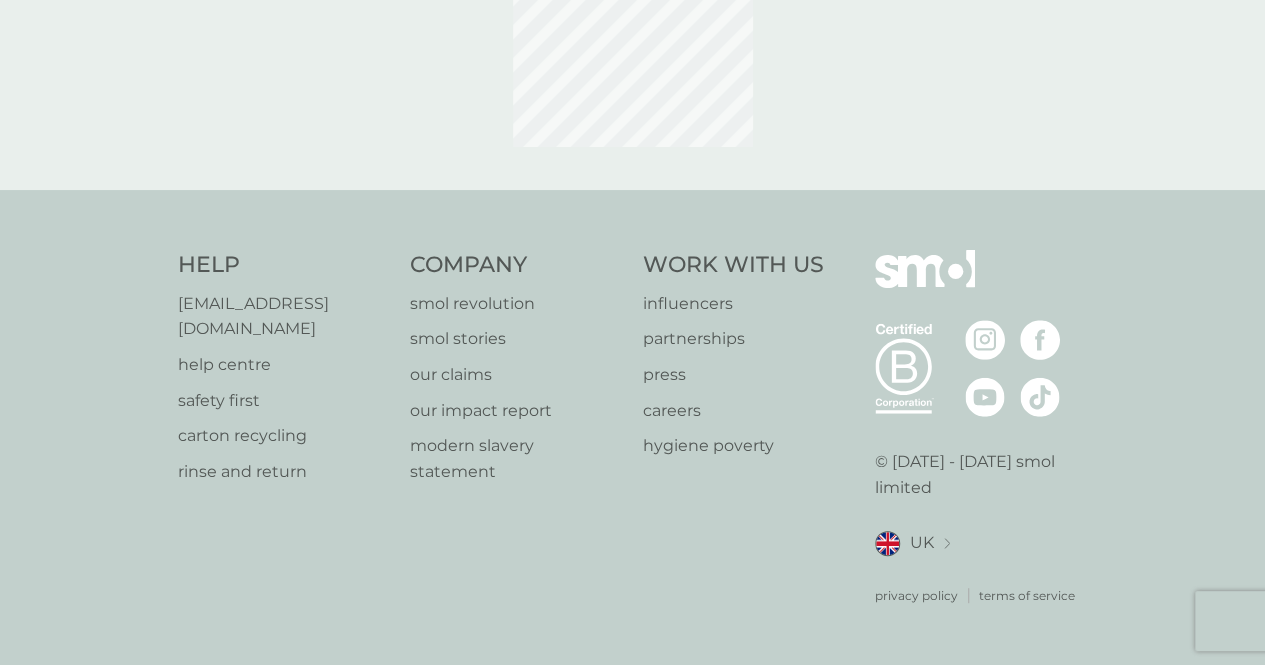 scroll, scrollTop: 0, scrollLeft: 0, axis: both 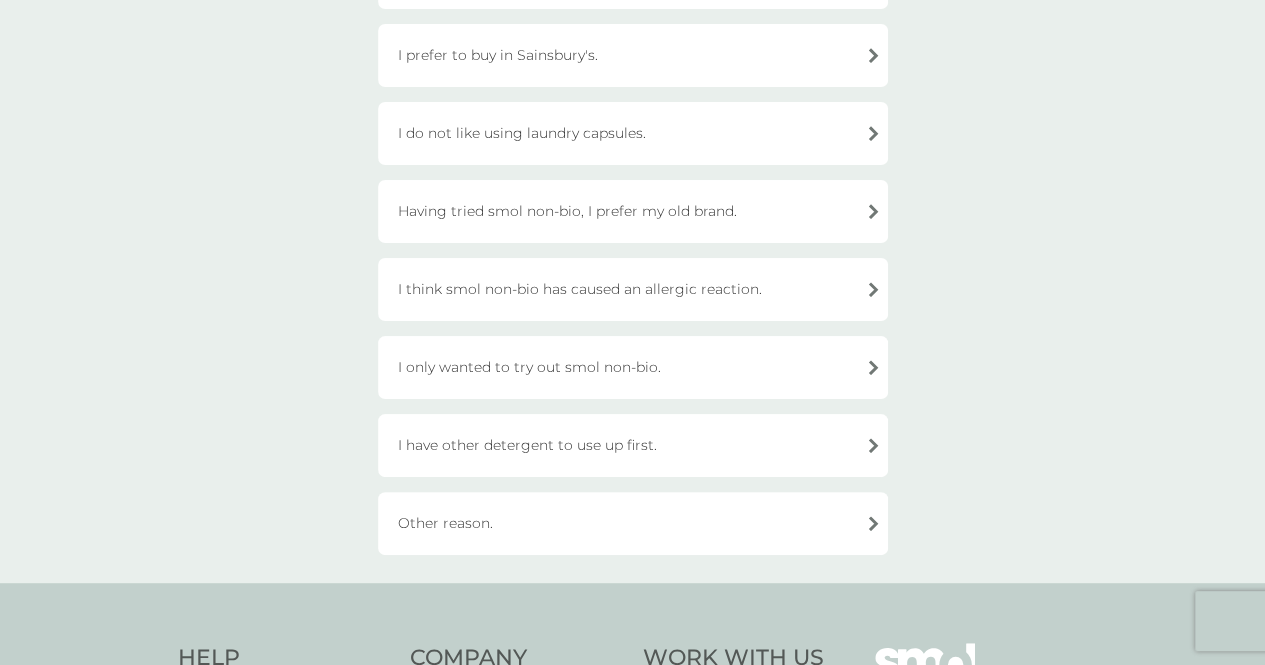click on "Other reason." at bounding box center (633, 523) 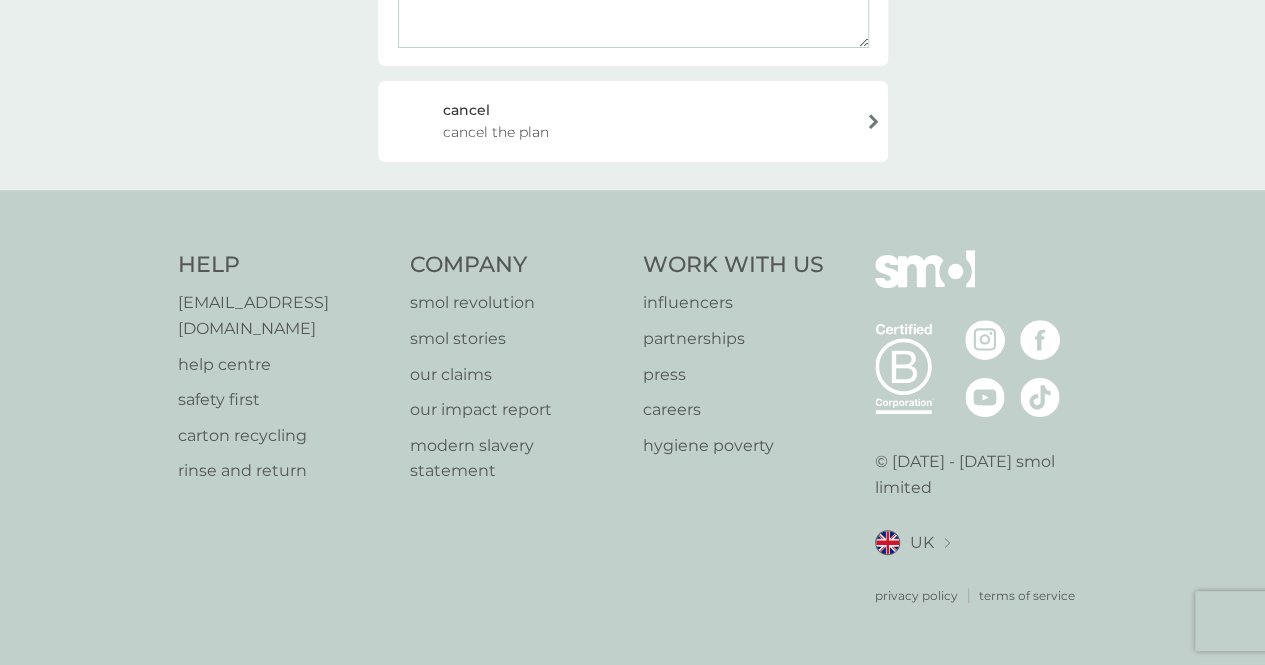 scroll, scrollTop: 408, scrollLeft: 0, axis: vertical 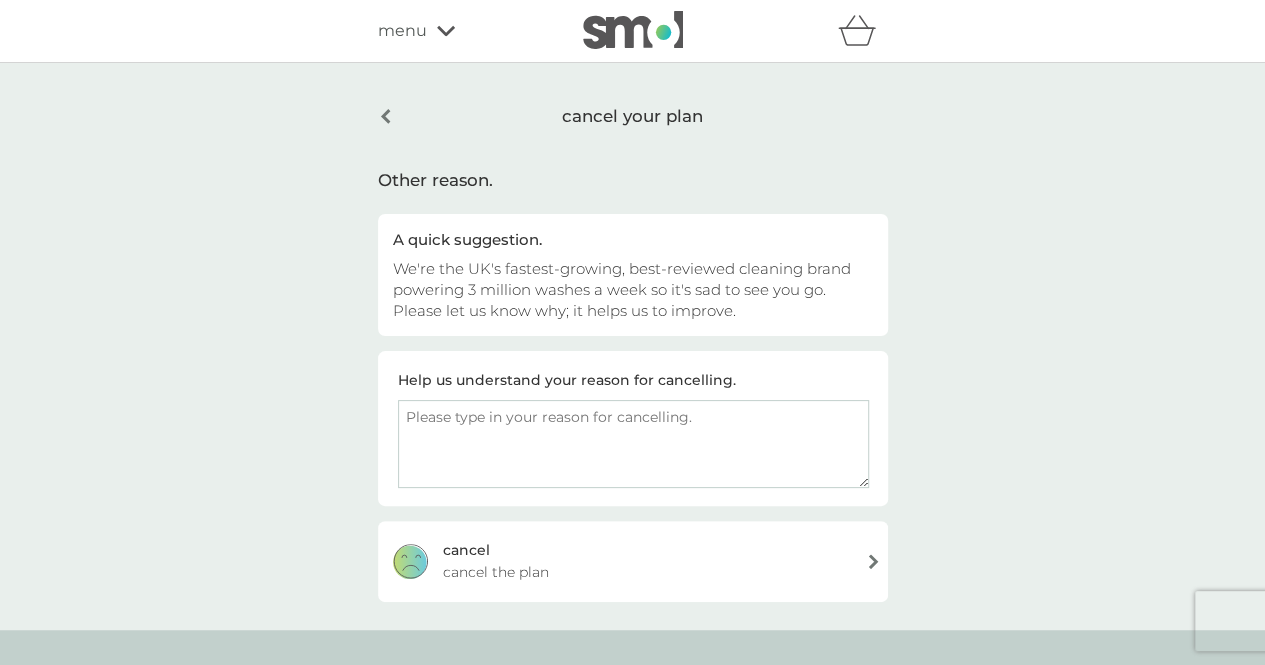 click at bounding box center (633, 444) 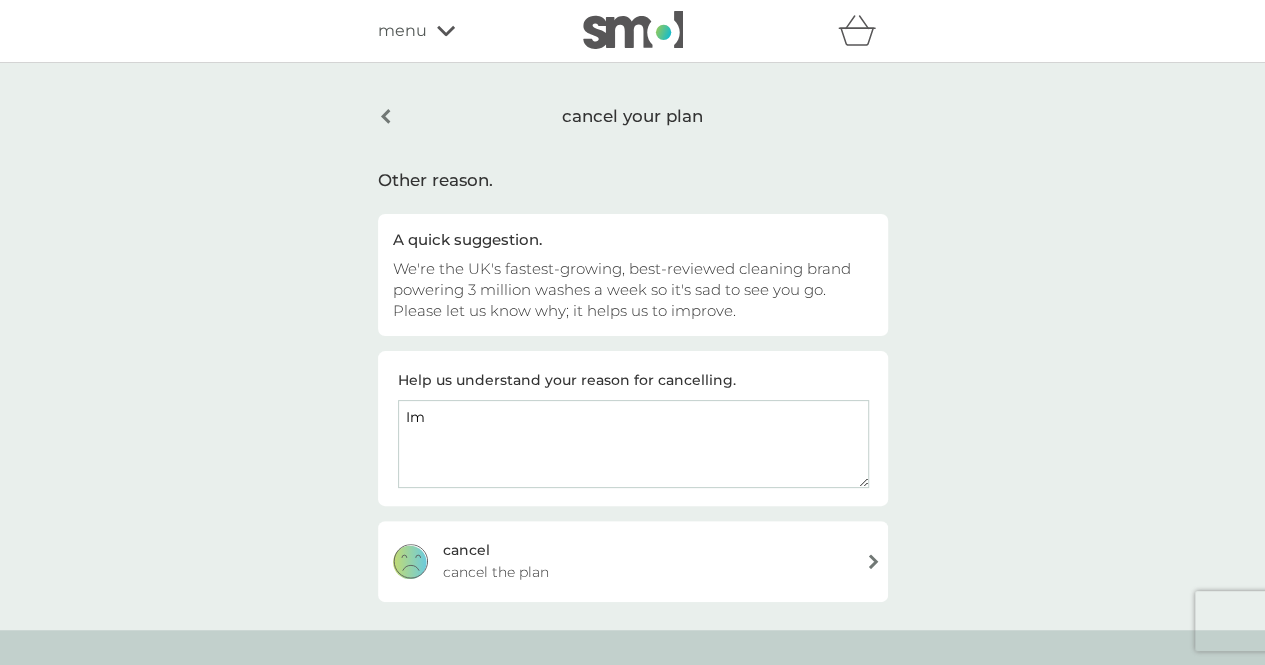 type on "I" 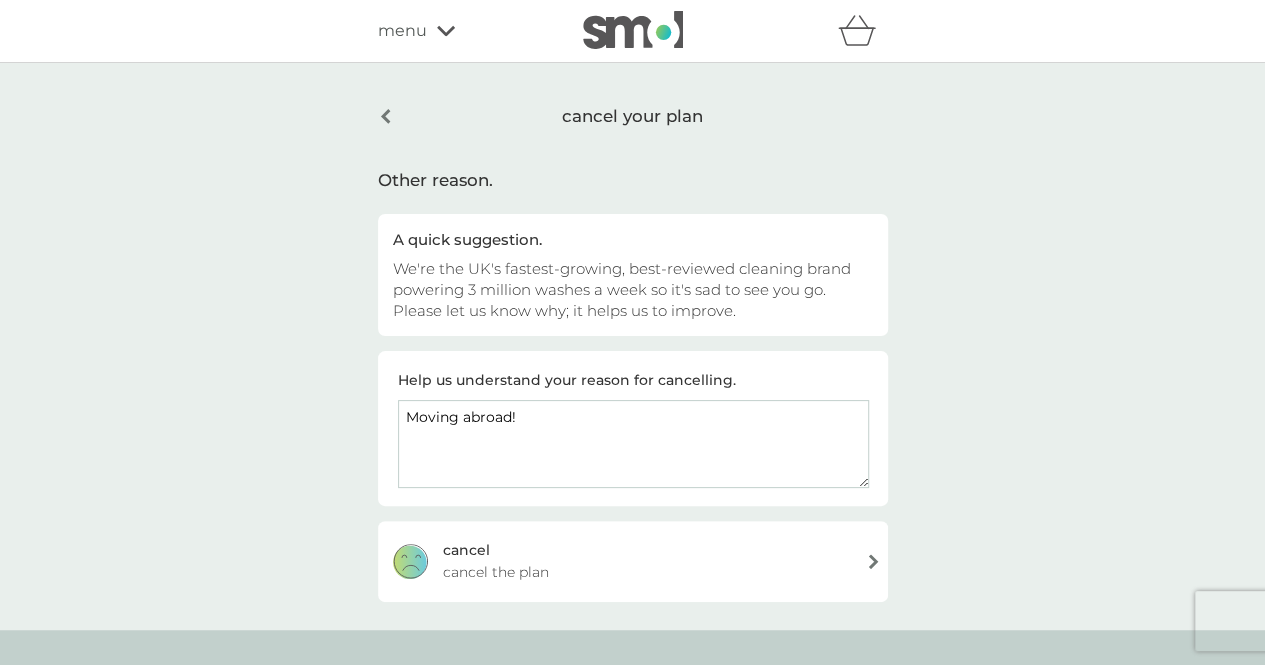 type on "Moving abroad!" 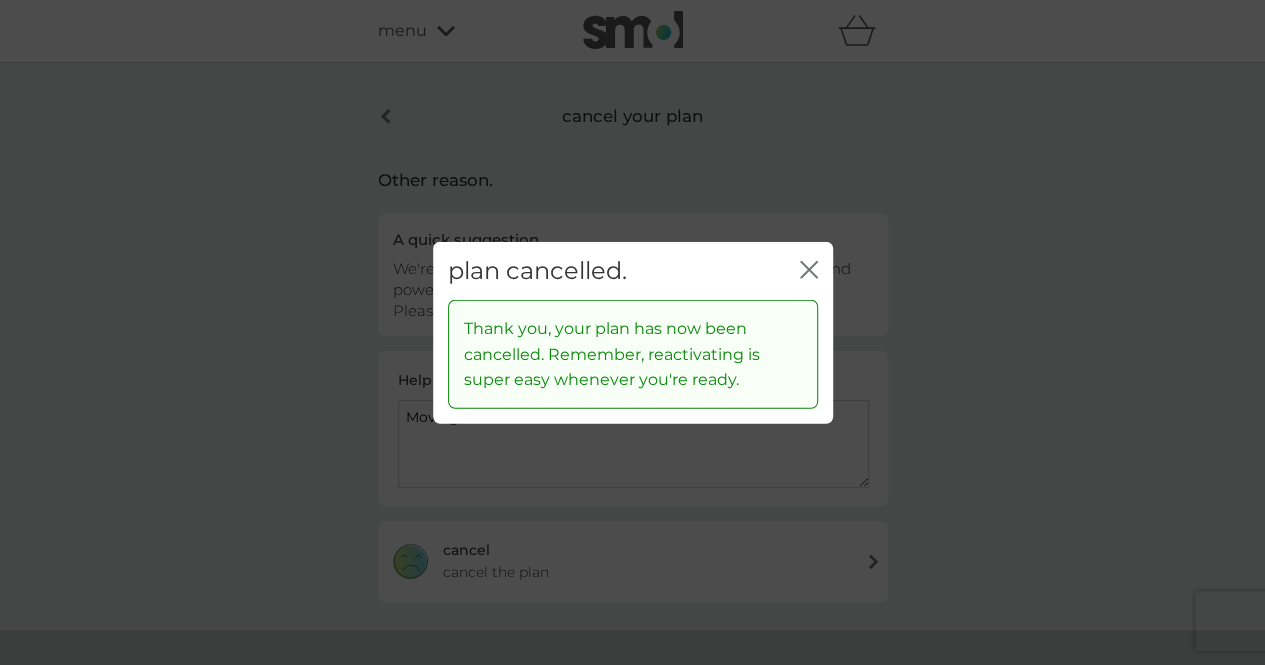 click 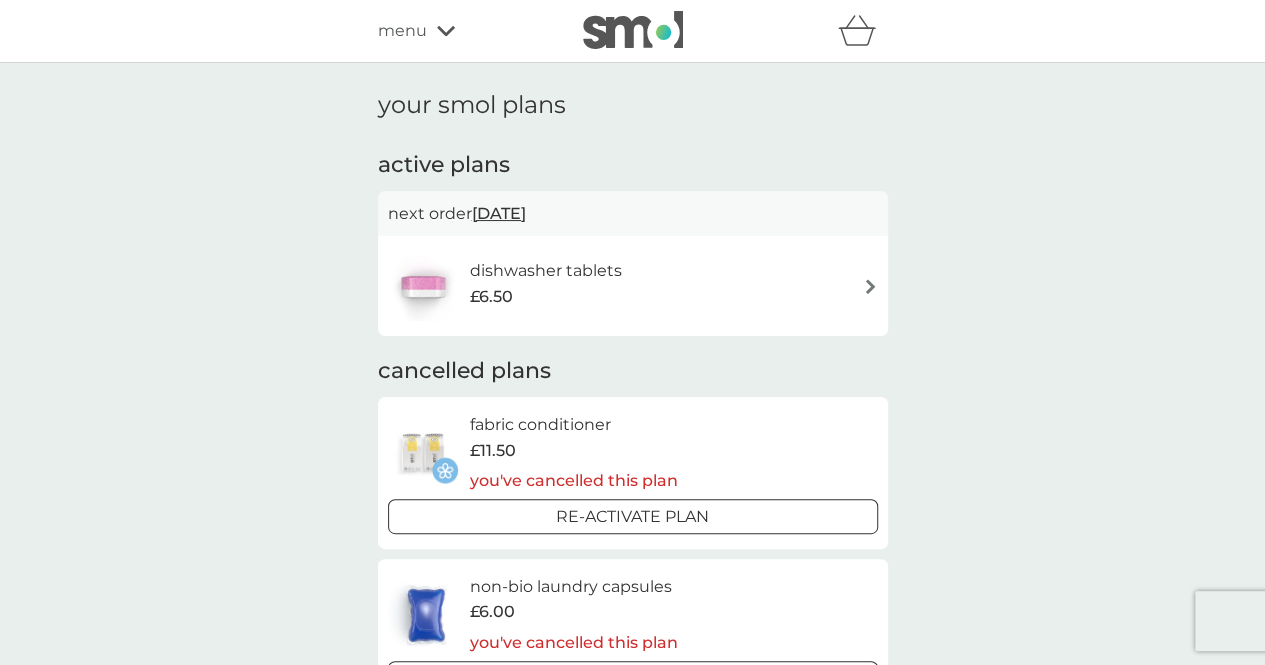 click on "dishwasher tablets £6.50" at bounding box center [555, 286] 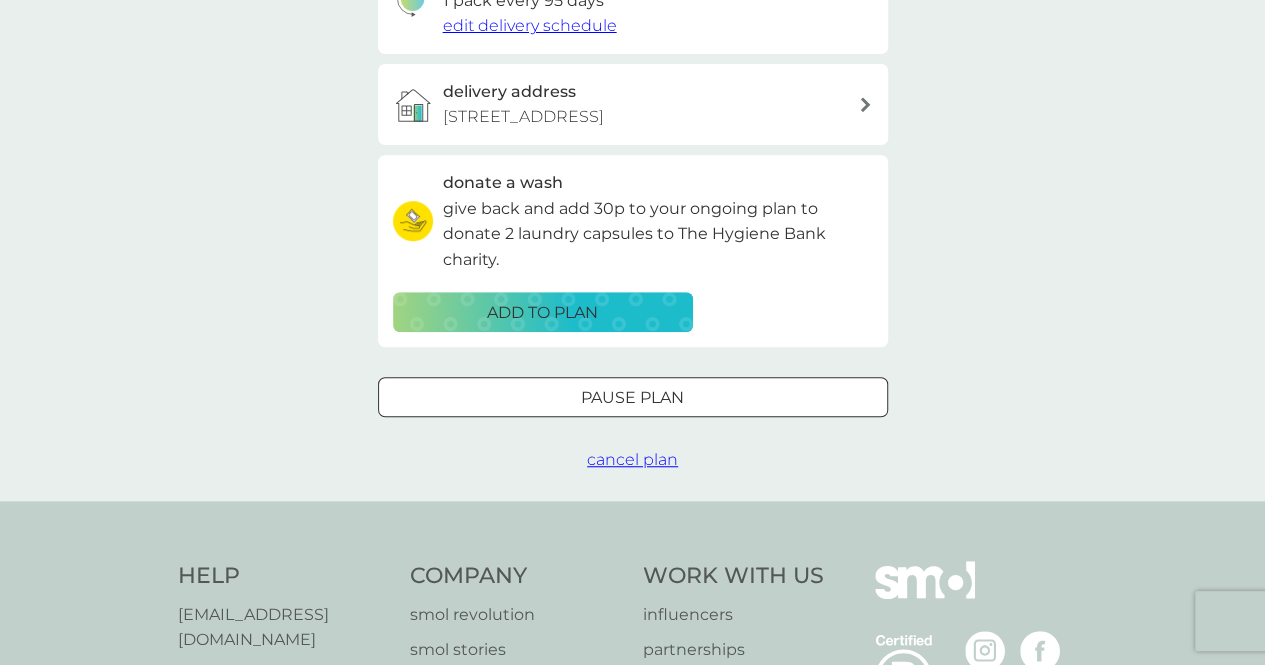scroll, scrollTop: 570, scrollLeft: 0, axis: vertical 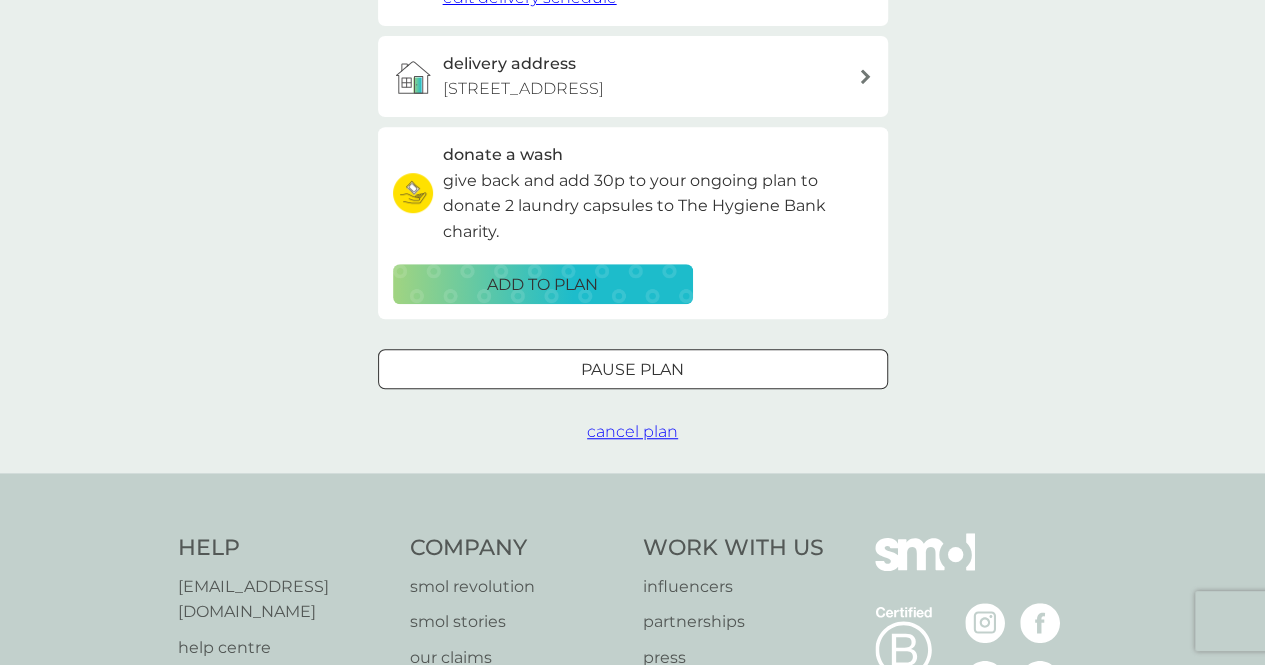 click on "cancel plan" at bounding box center [632, 432] 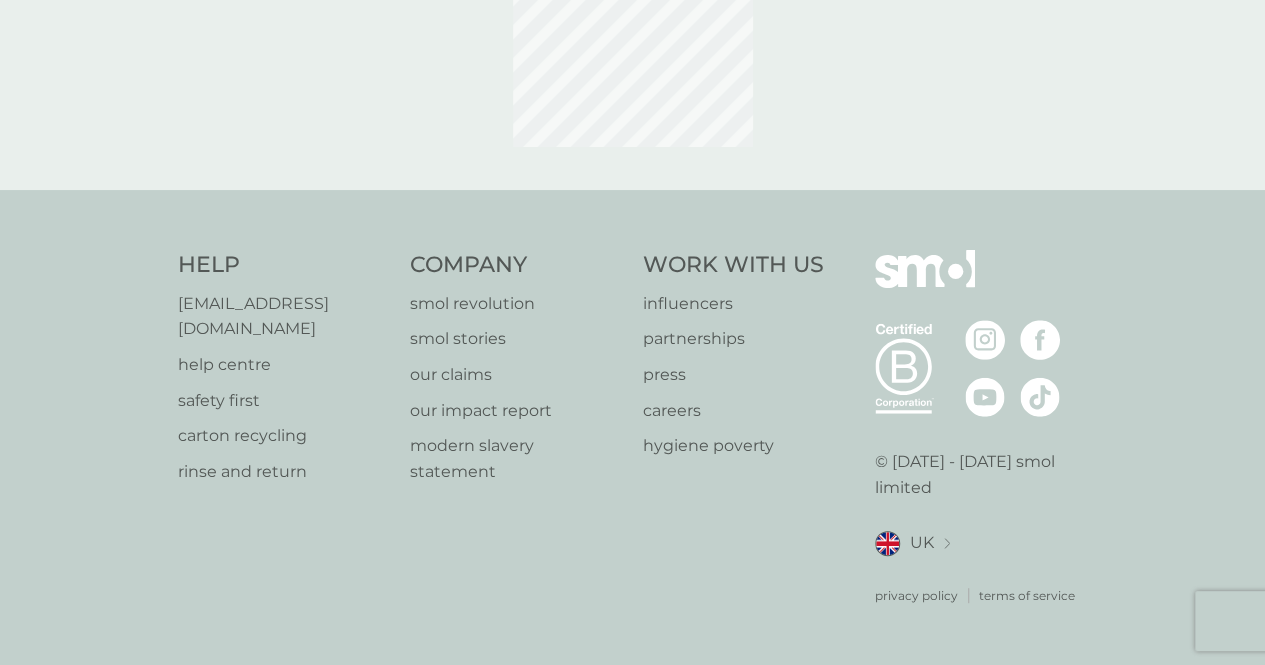 scroll, scrollTop: 0, scrollLeft: 0, axis: both 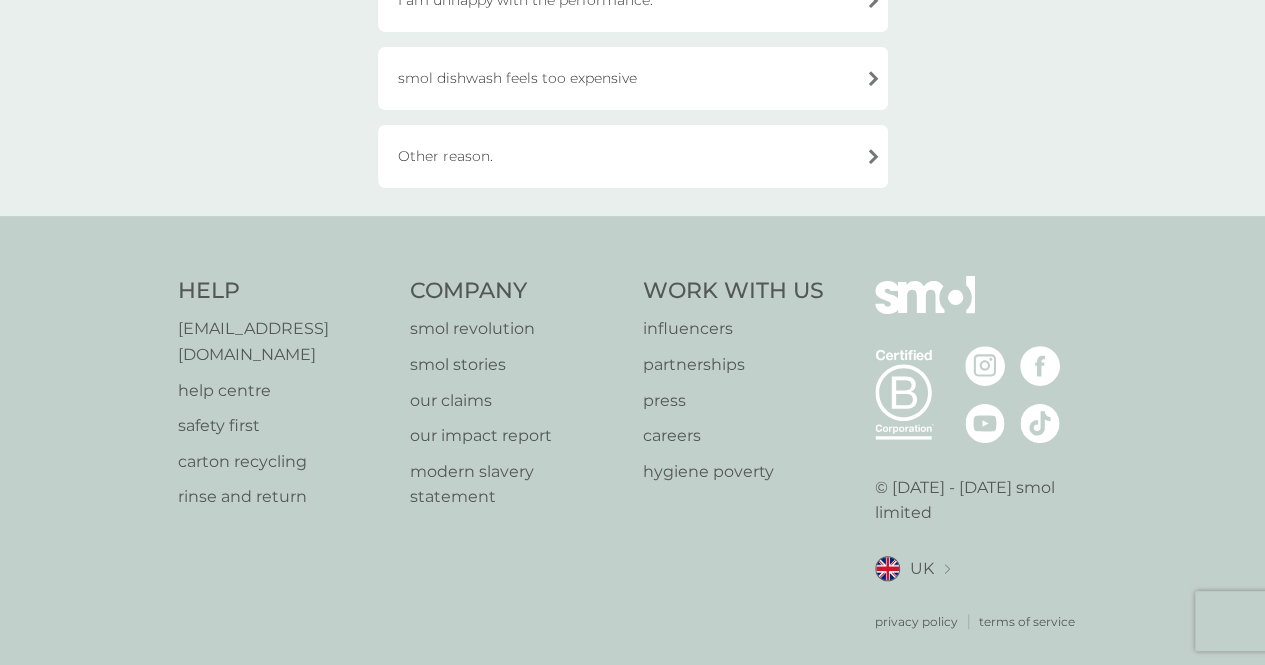 click on "Other reason." at bounding box center [633, 156] 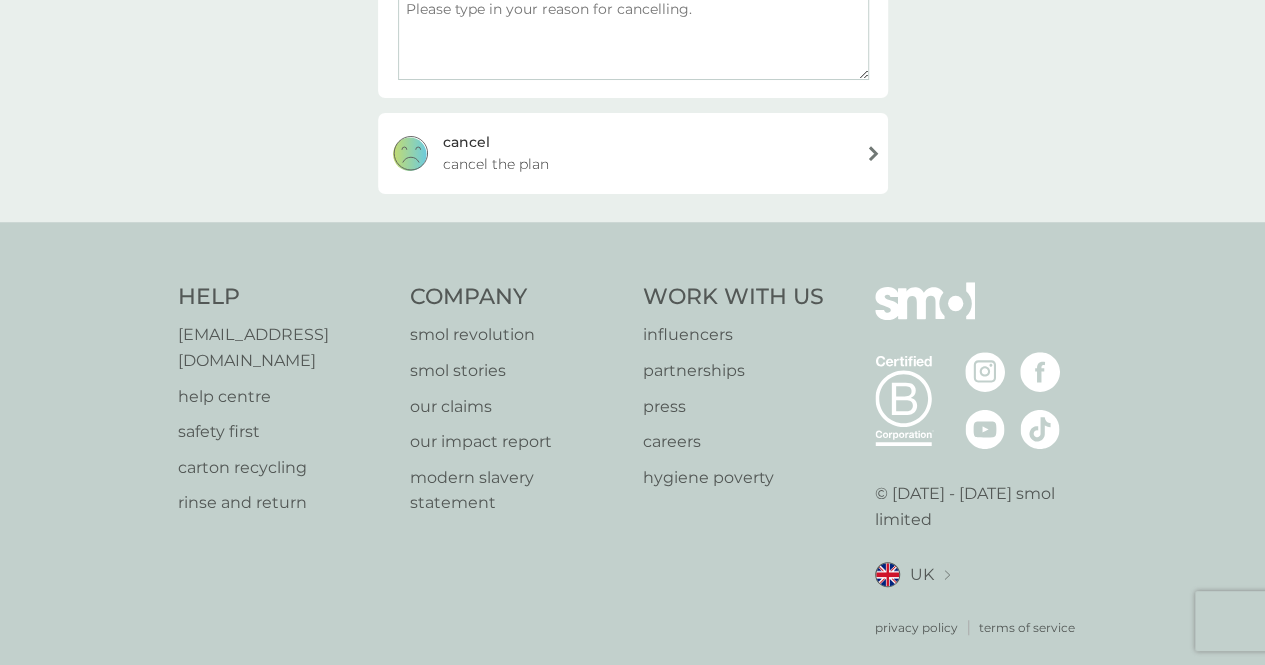click at bounding box center [633, 36] 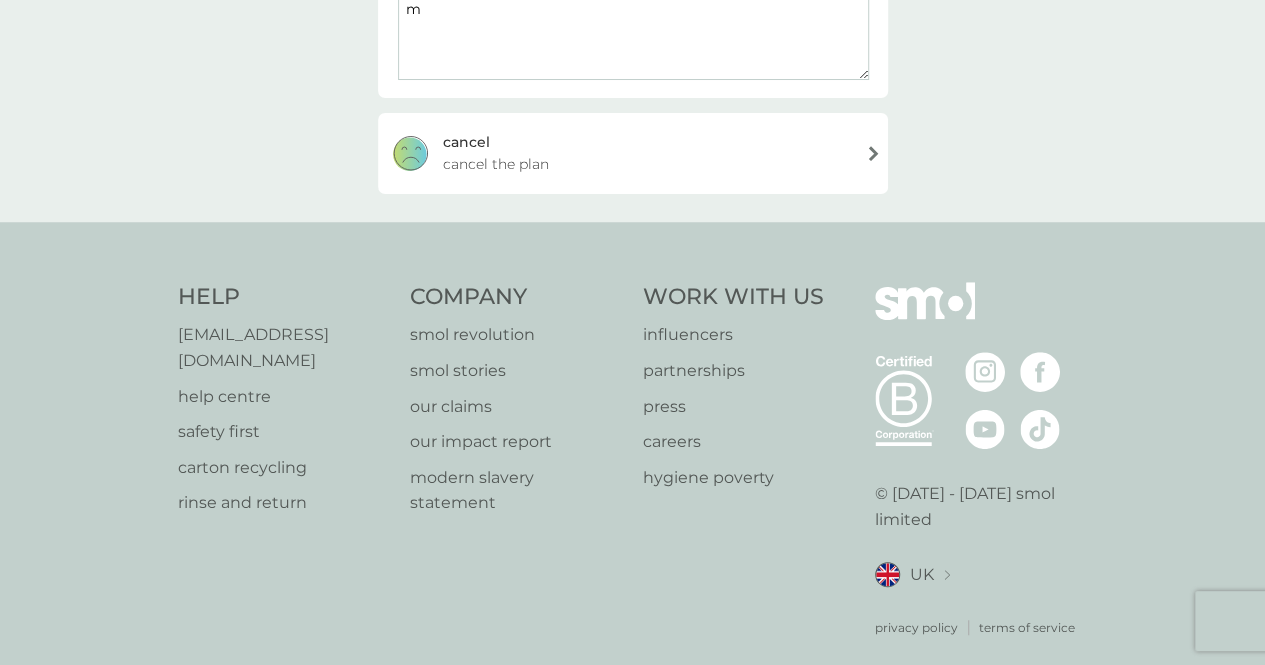 scroll, scrollTop: 407, scrollLeft: 0, axis: vertical 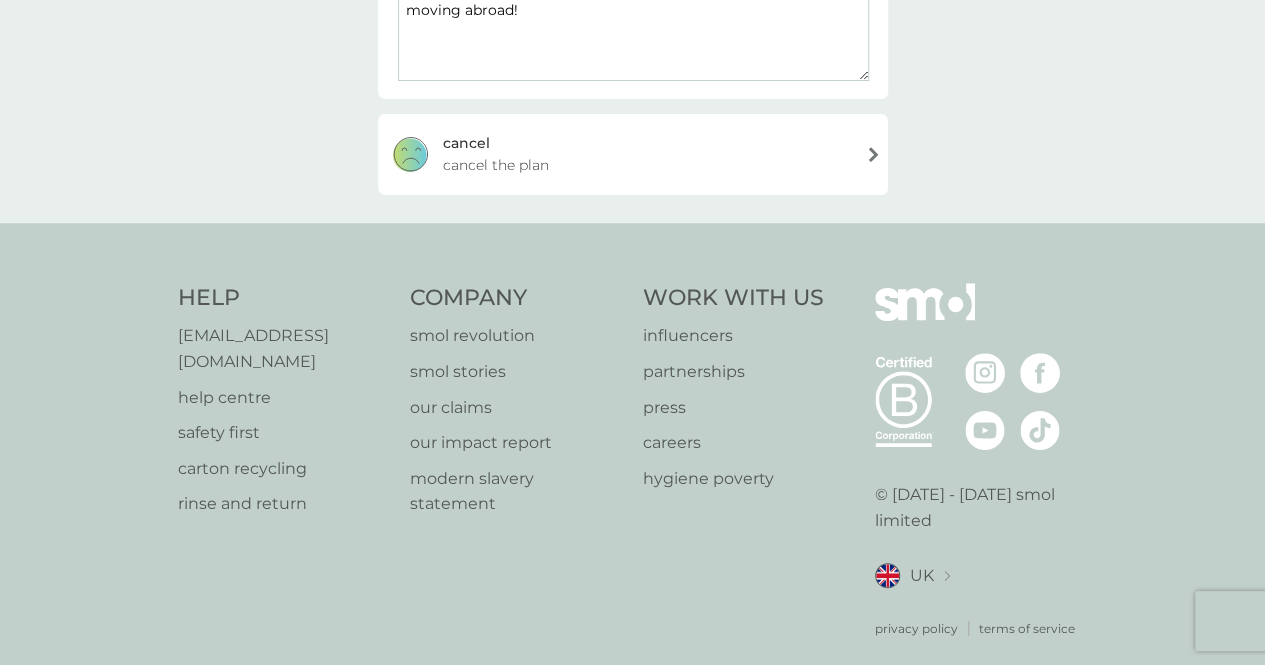 type on "moving abroad!" 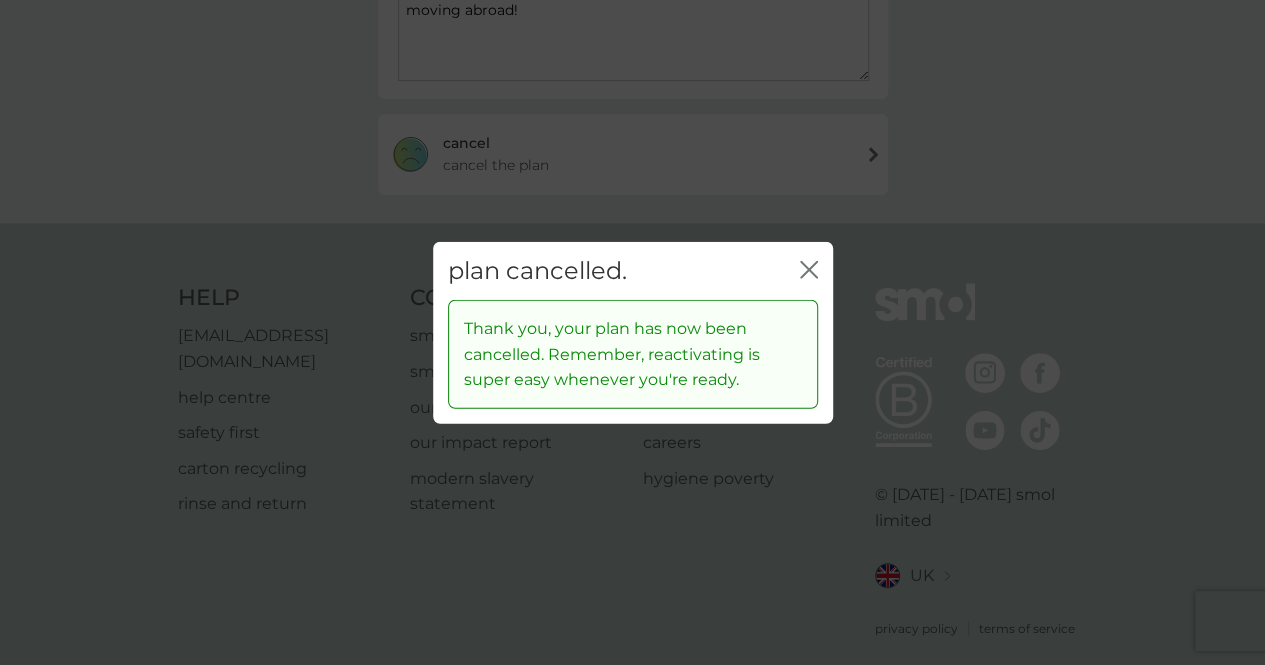 click on "close" 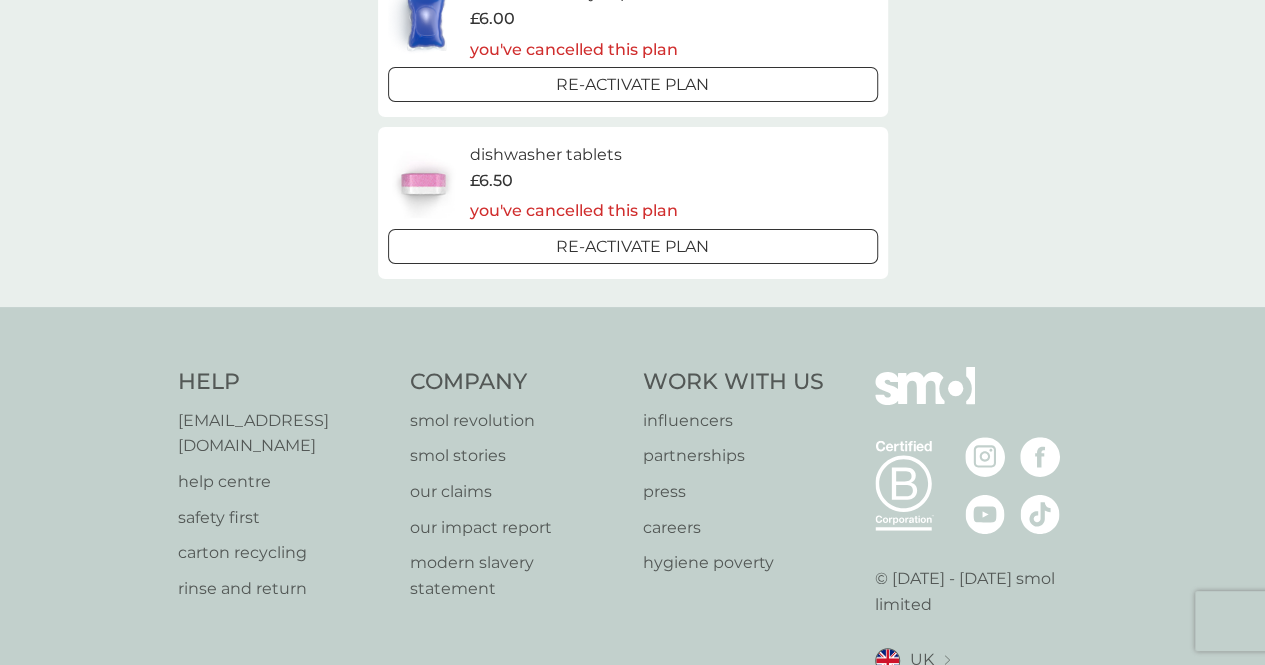 scroll, scrollTop: 0, scrollLeft: 0, axis: both 